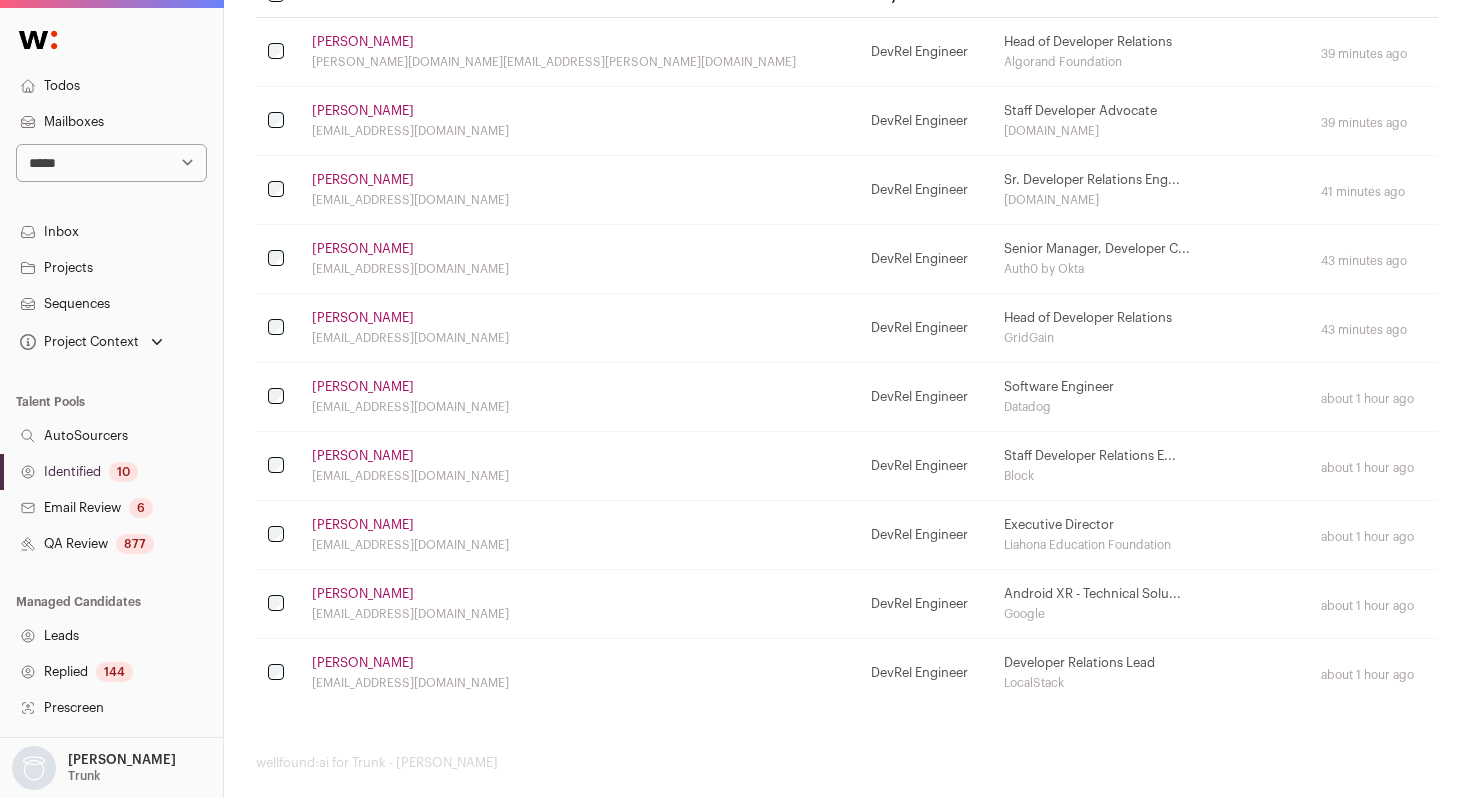 scroll, scrollTop: 0, scrollLeft: 0, axis: both 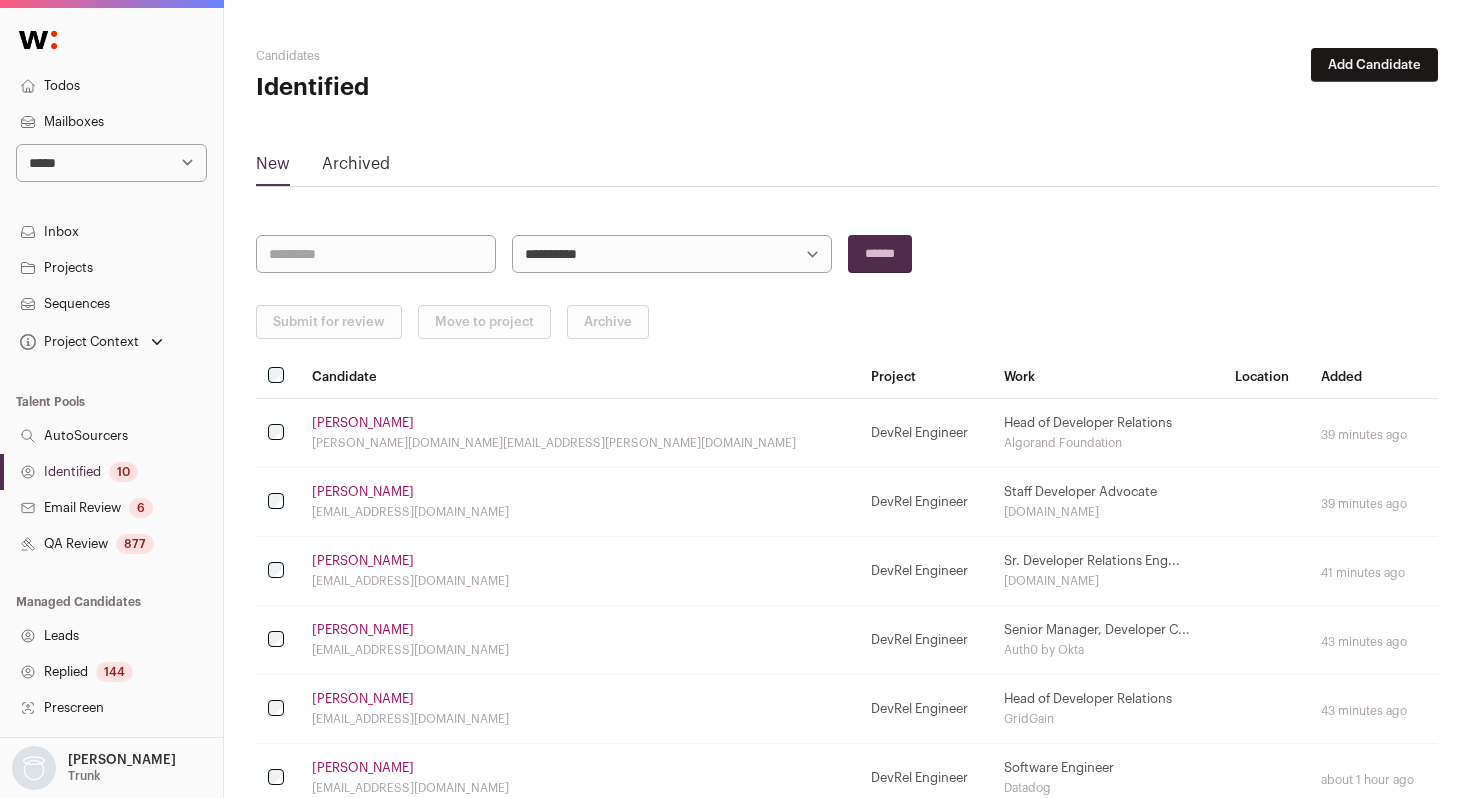 click on "[PERSON_NAME]" at bounding box center (363, 423) 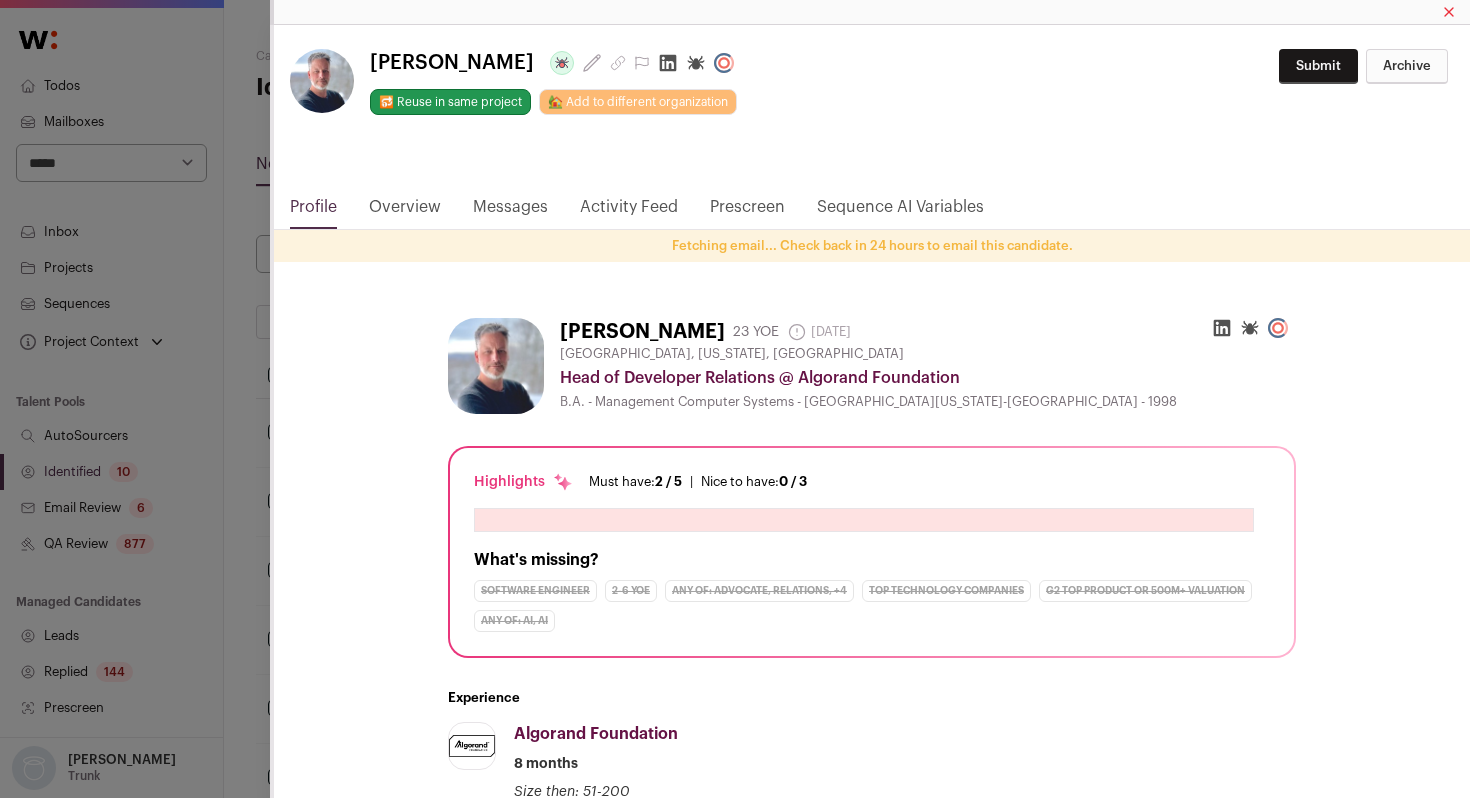 click 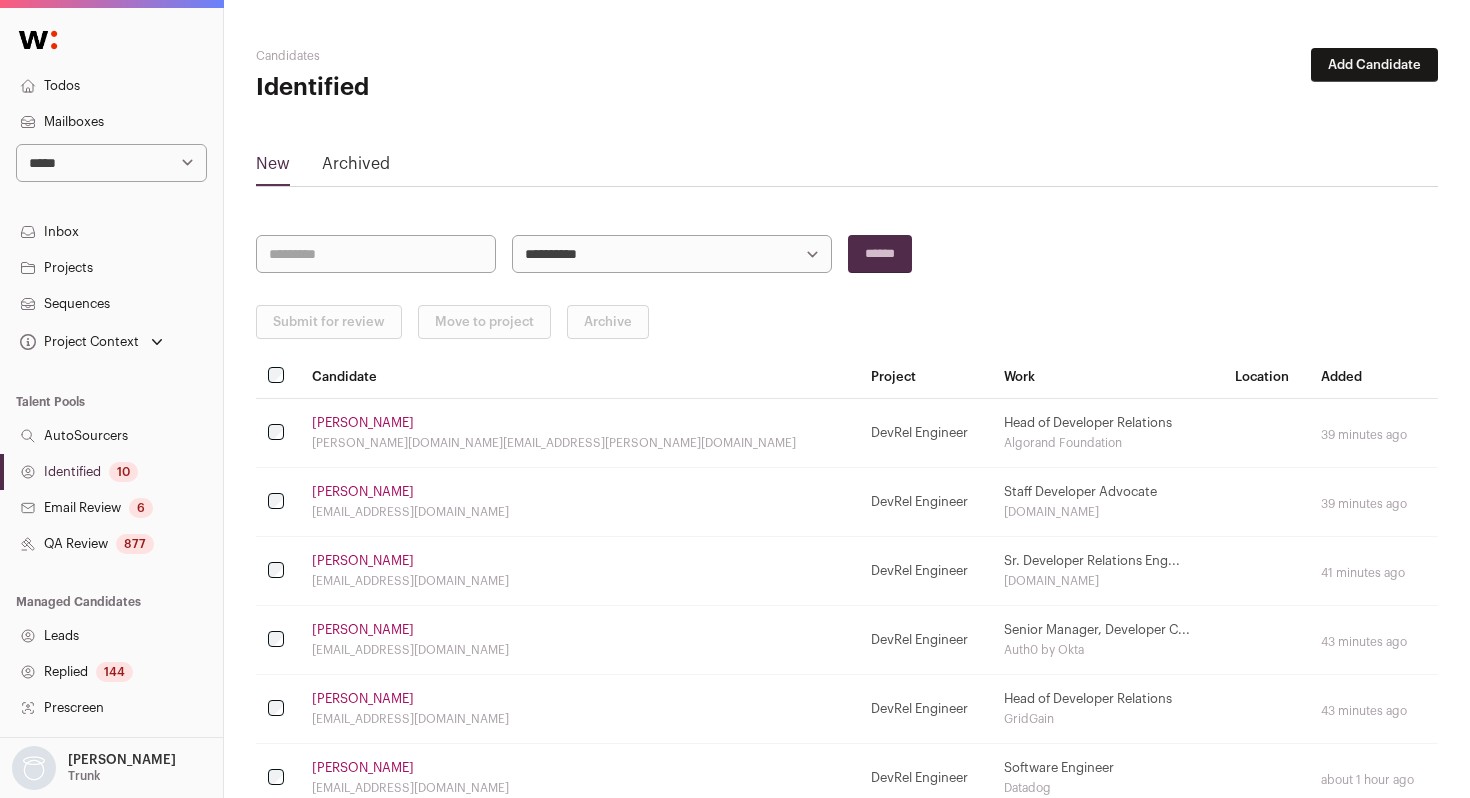 click at bounding box center [278, 377] 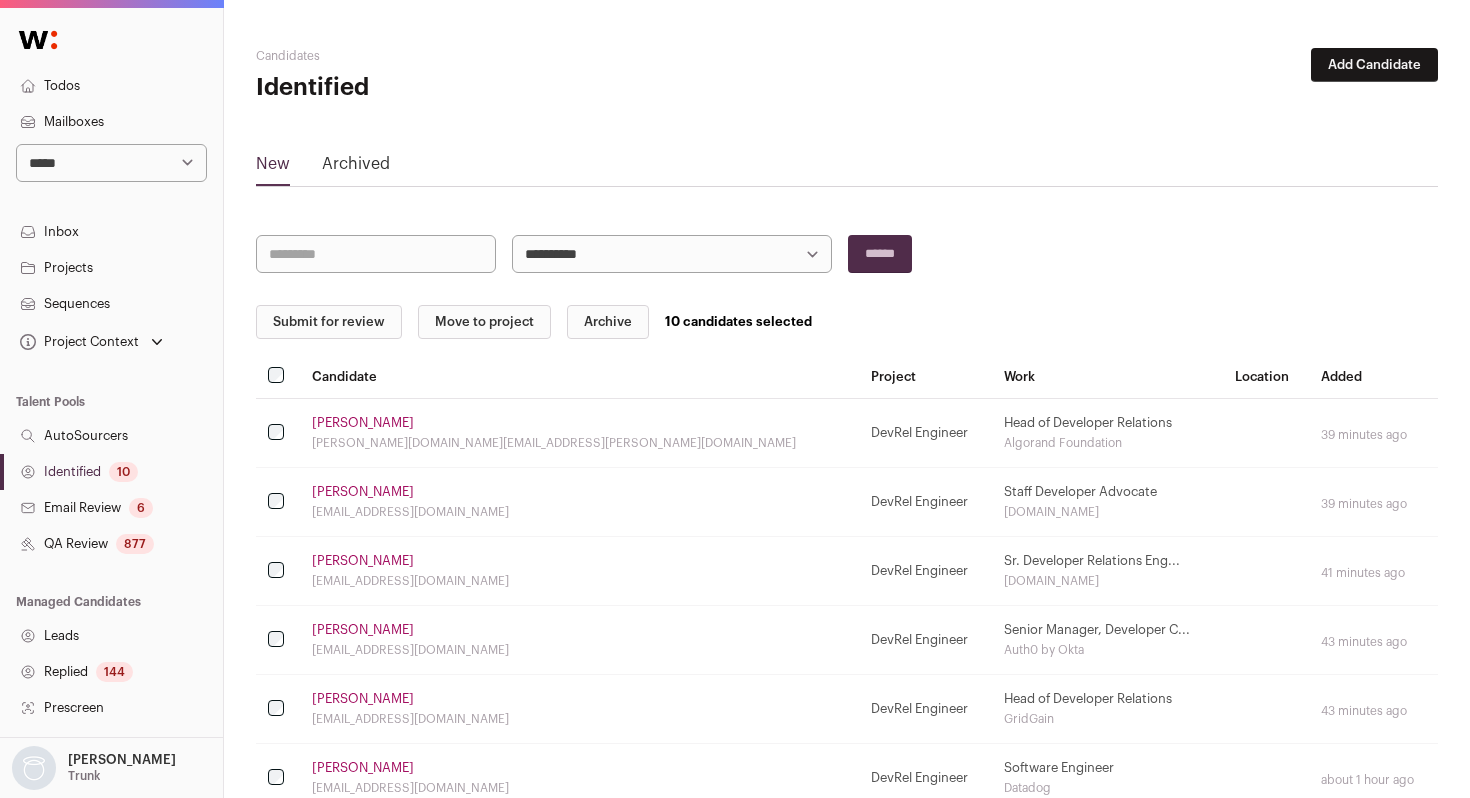 click on "Submit for review" at bounding box center (329, 322) 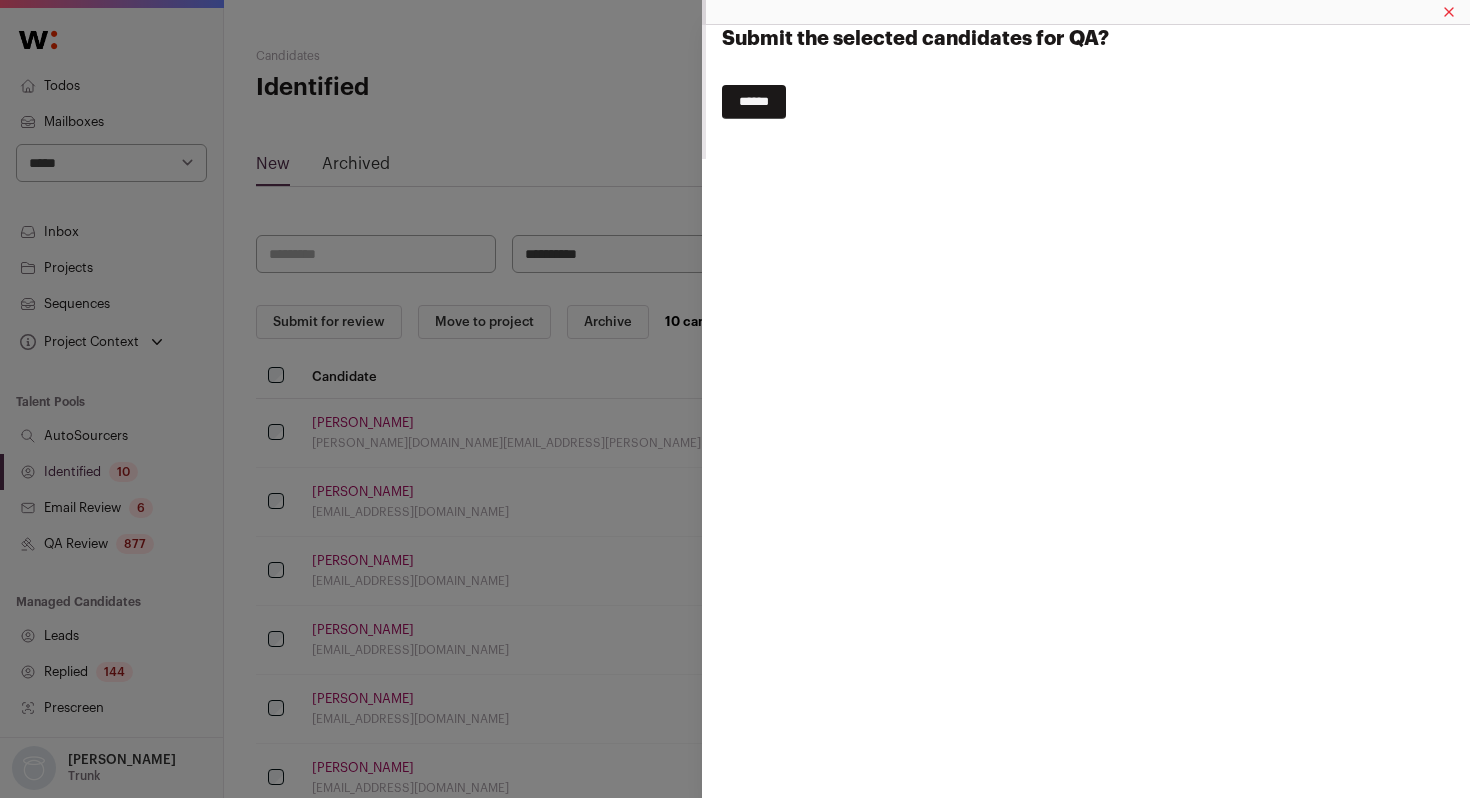 click on "******" at bounding box center [754, 102] 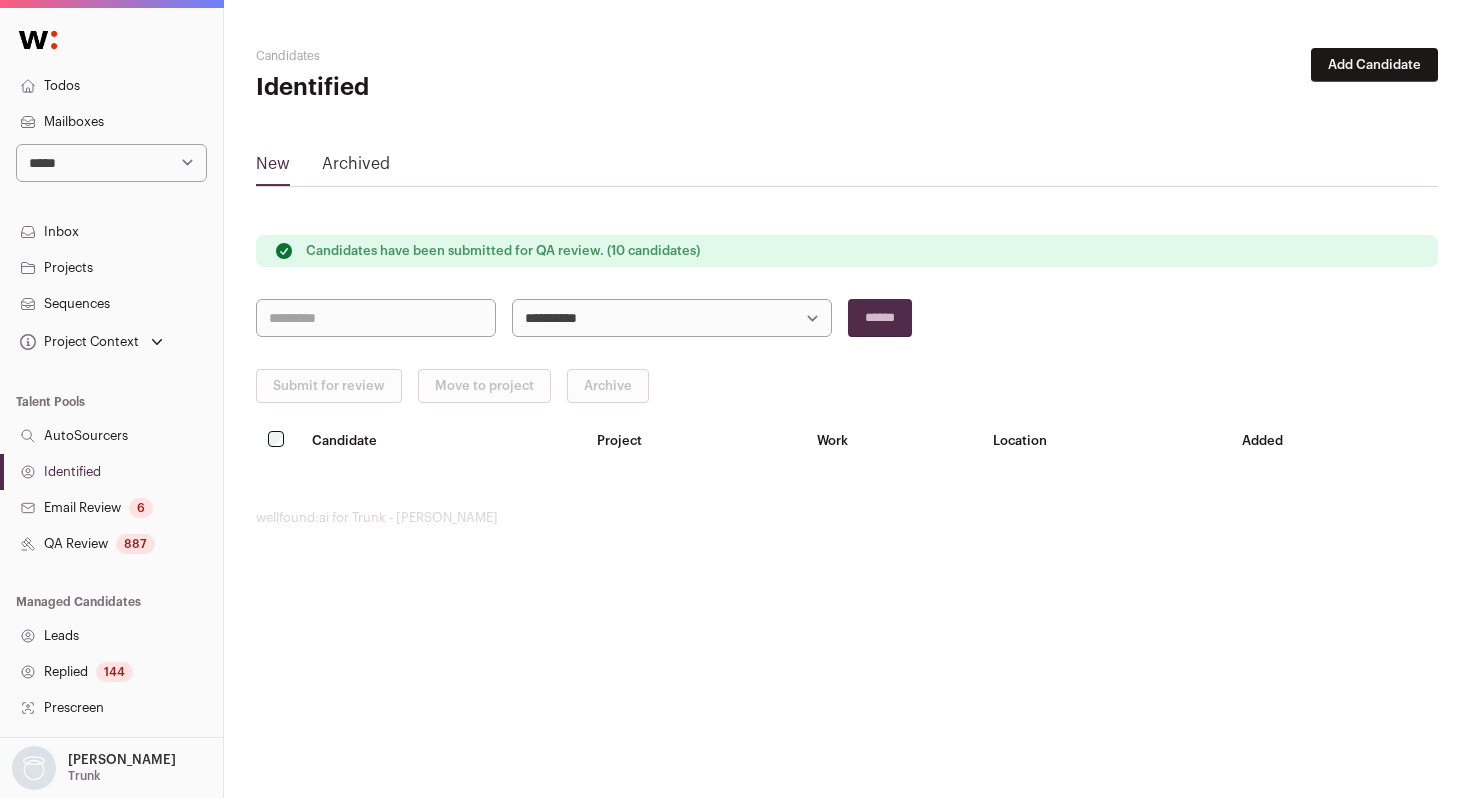 click on "Identified" at bounding box center (111, 472) 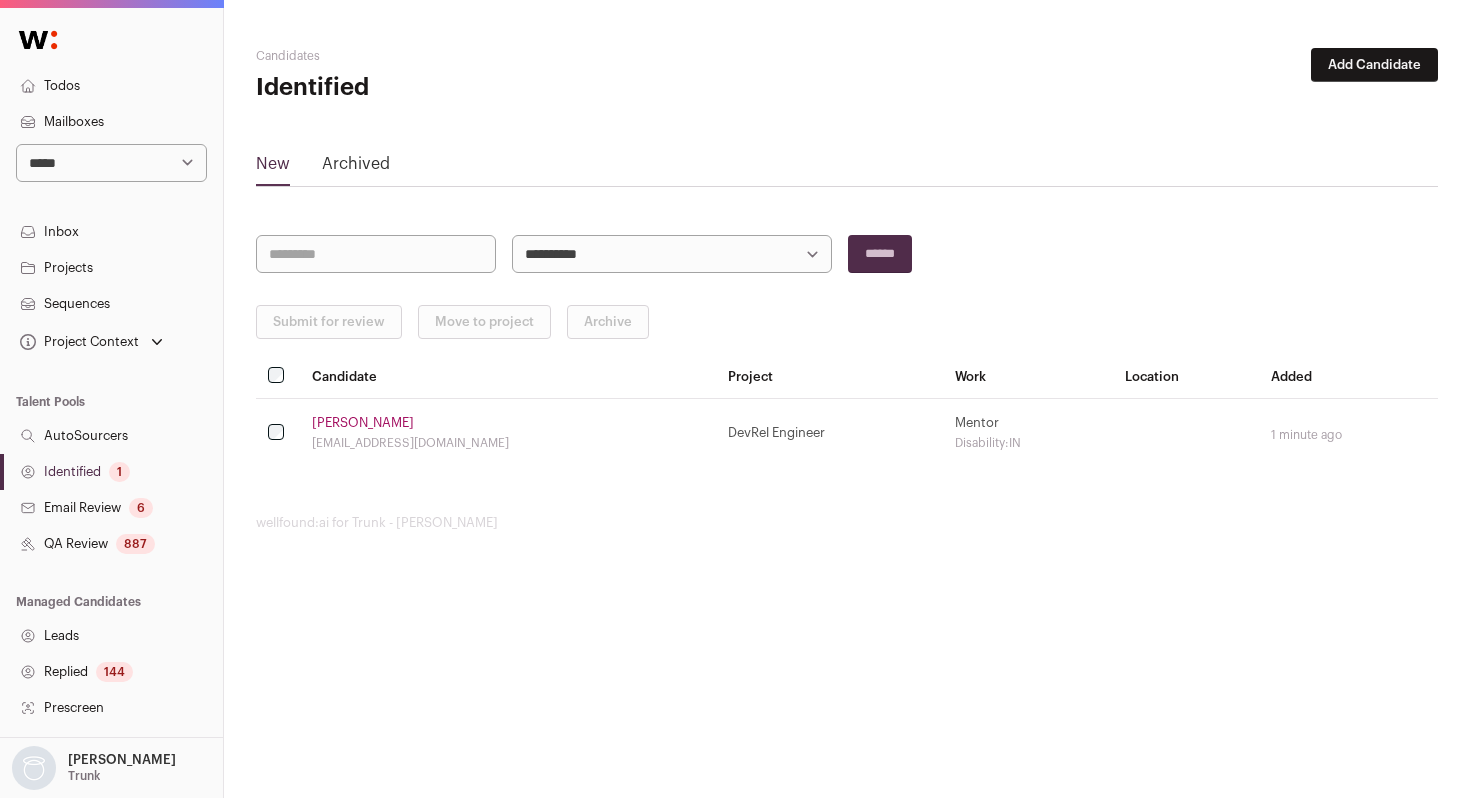 click on "QA Review
887" at bounding box center (111, 544) 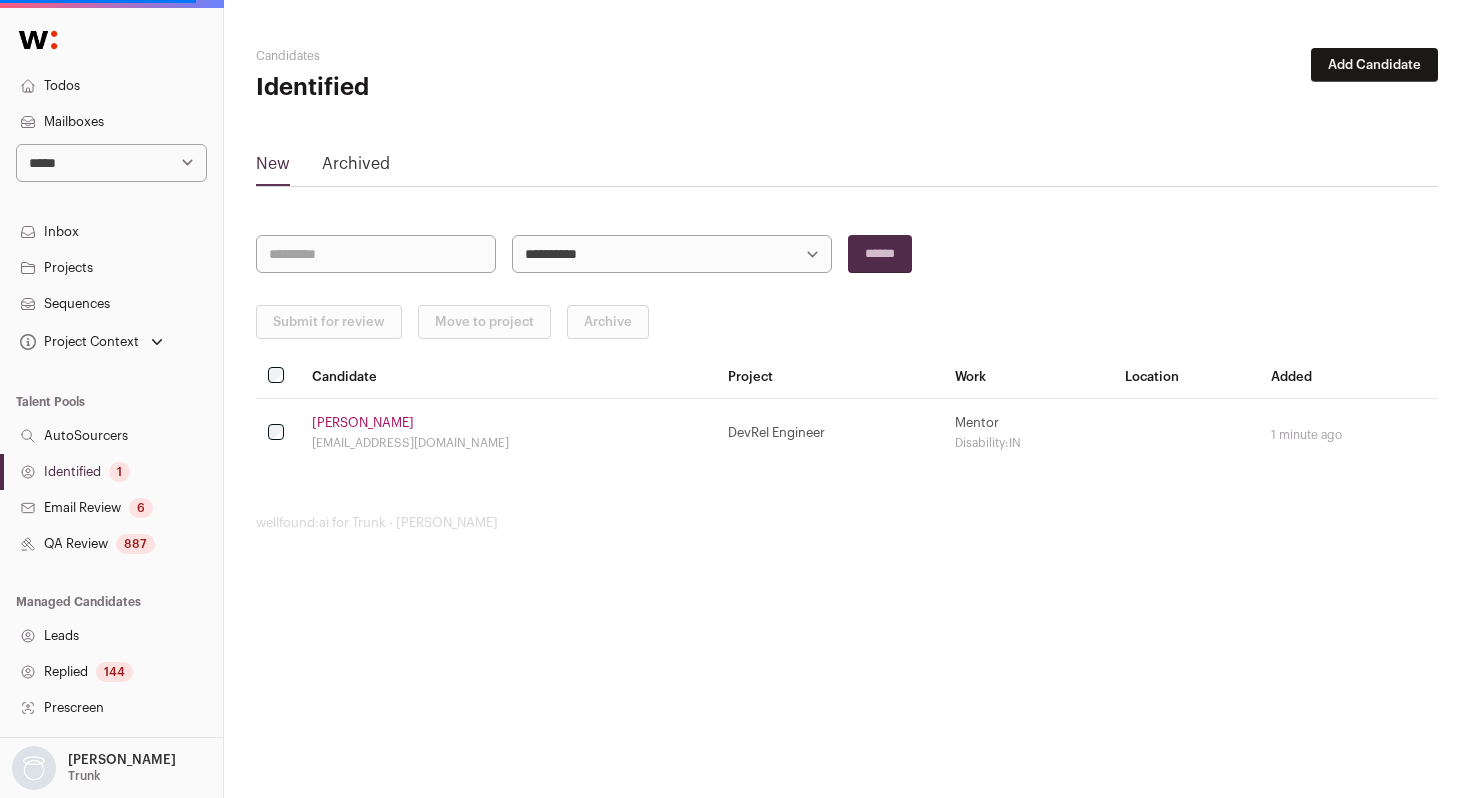 click on "QA Review
887" at bounding box center [111, 544] 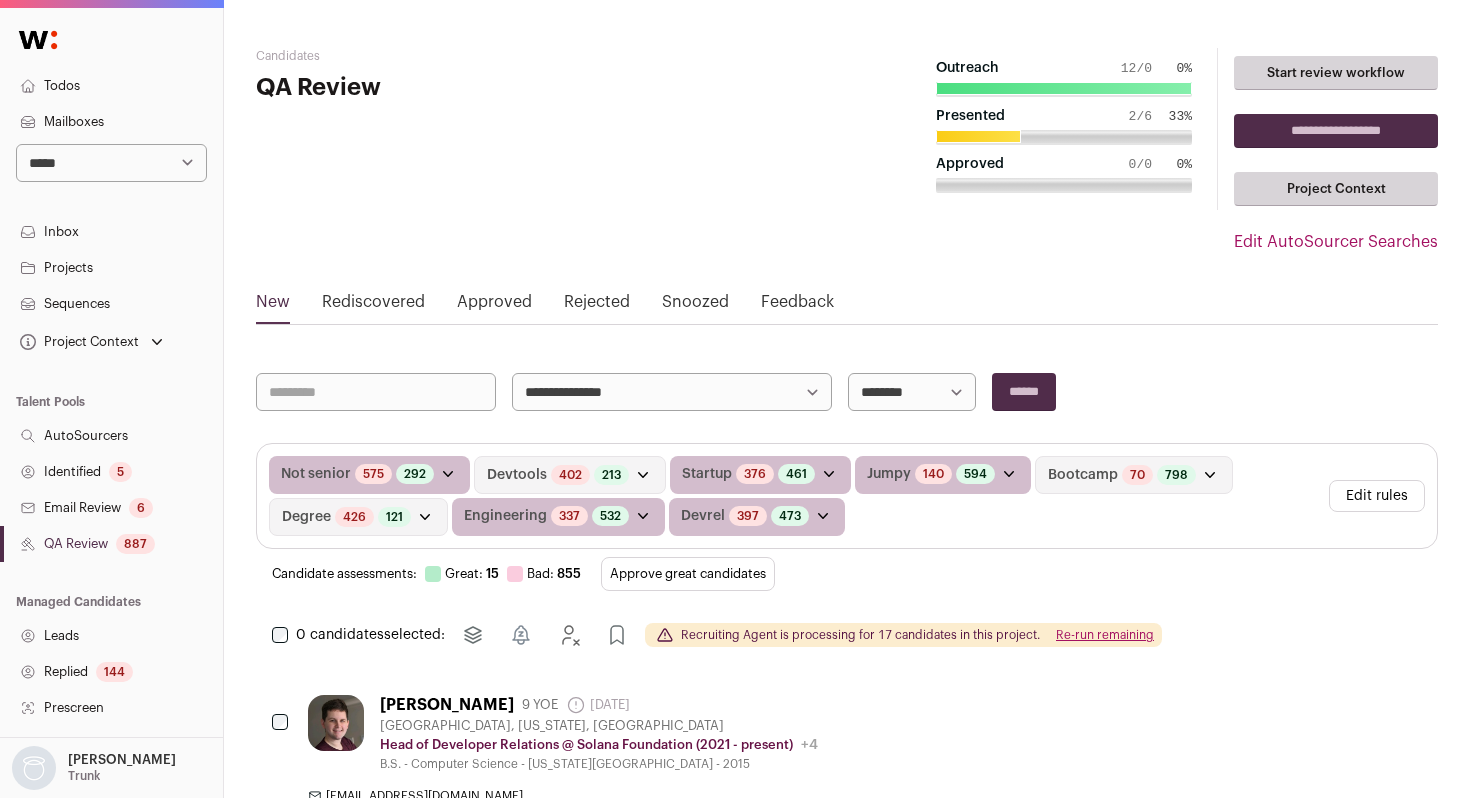 click on "**********" at bounding box center [735, 4224] 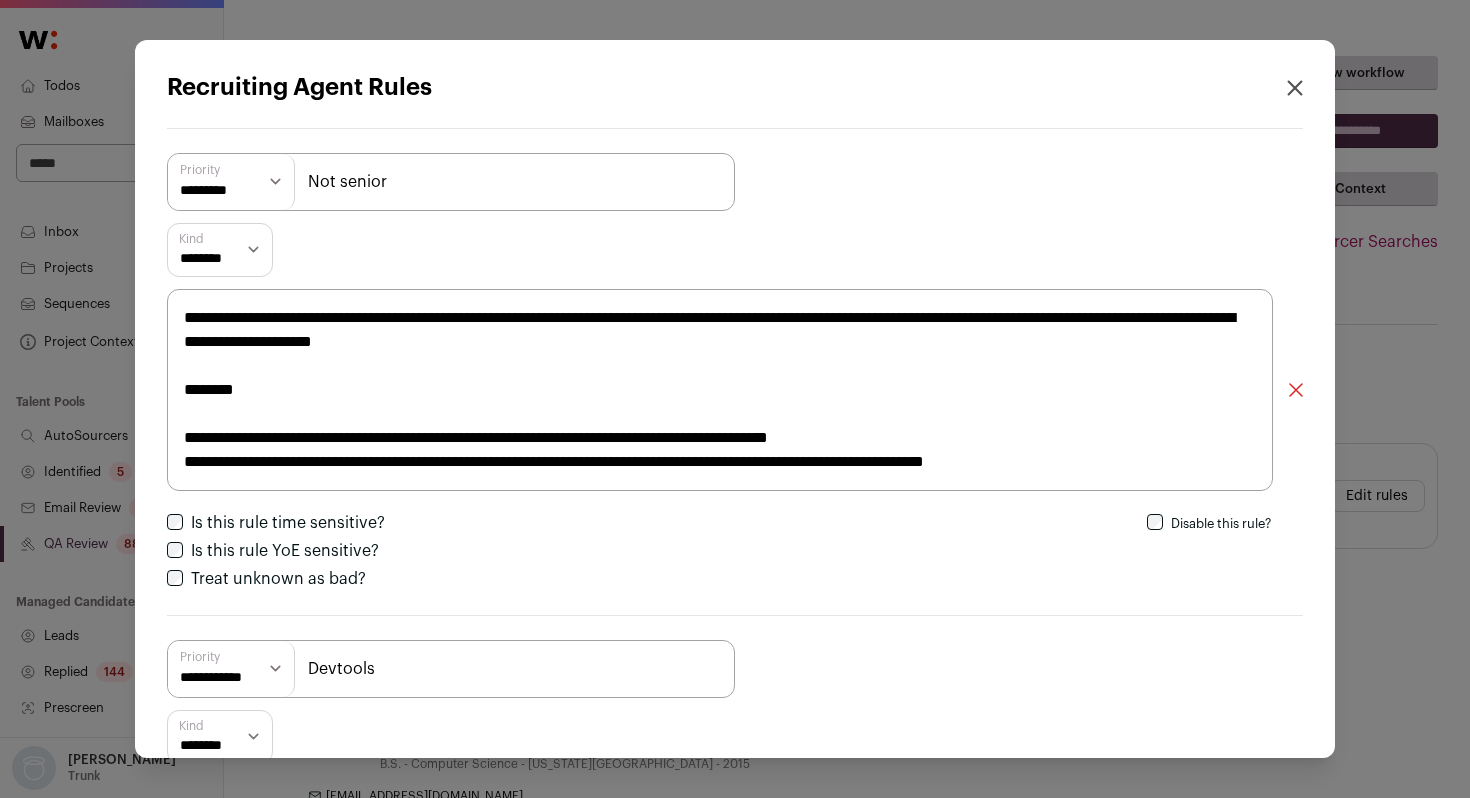 click on "**********" at bounding box center [735, 399] 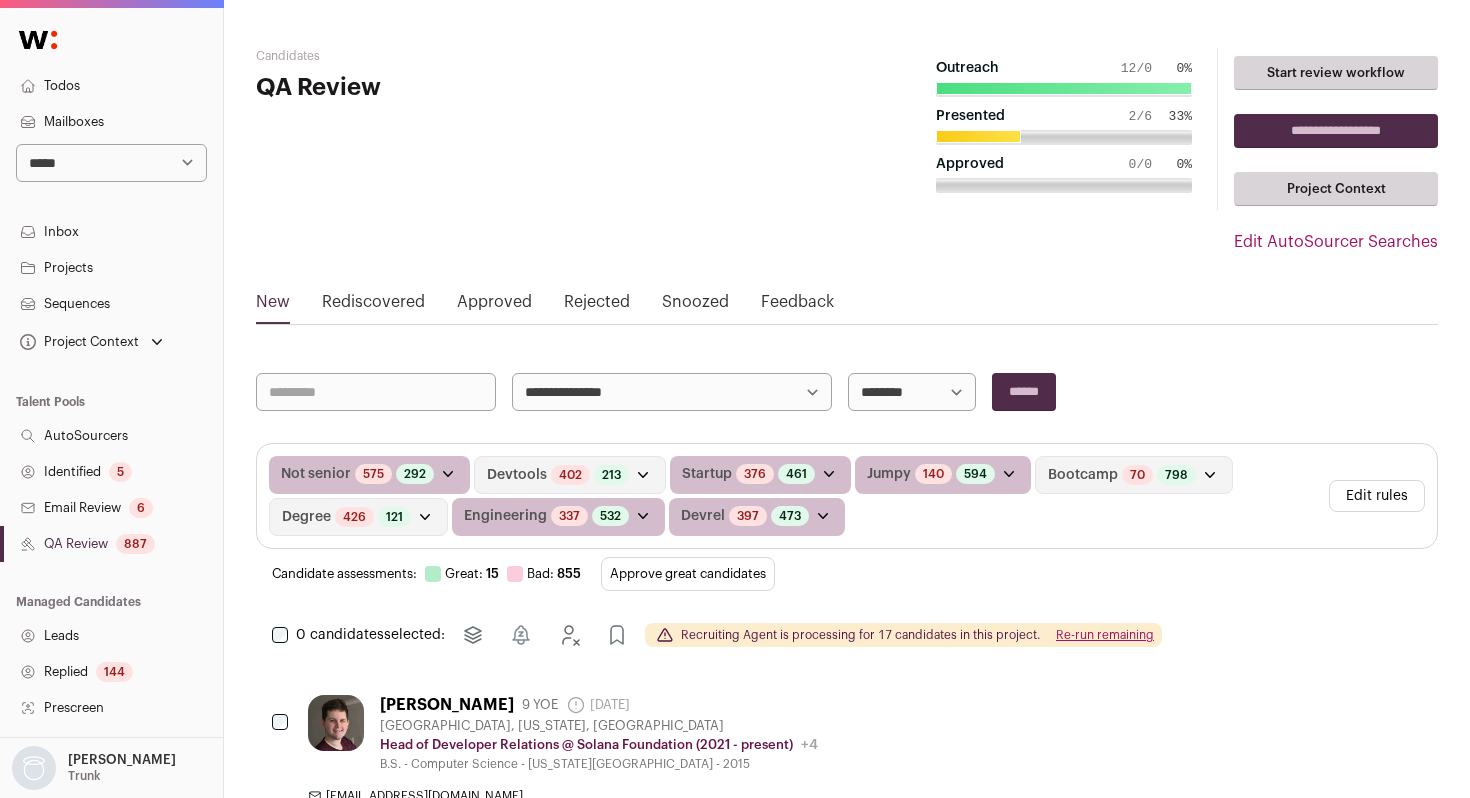 click on "Identified
5" at bounding box center [111, 472] 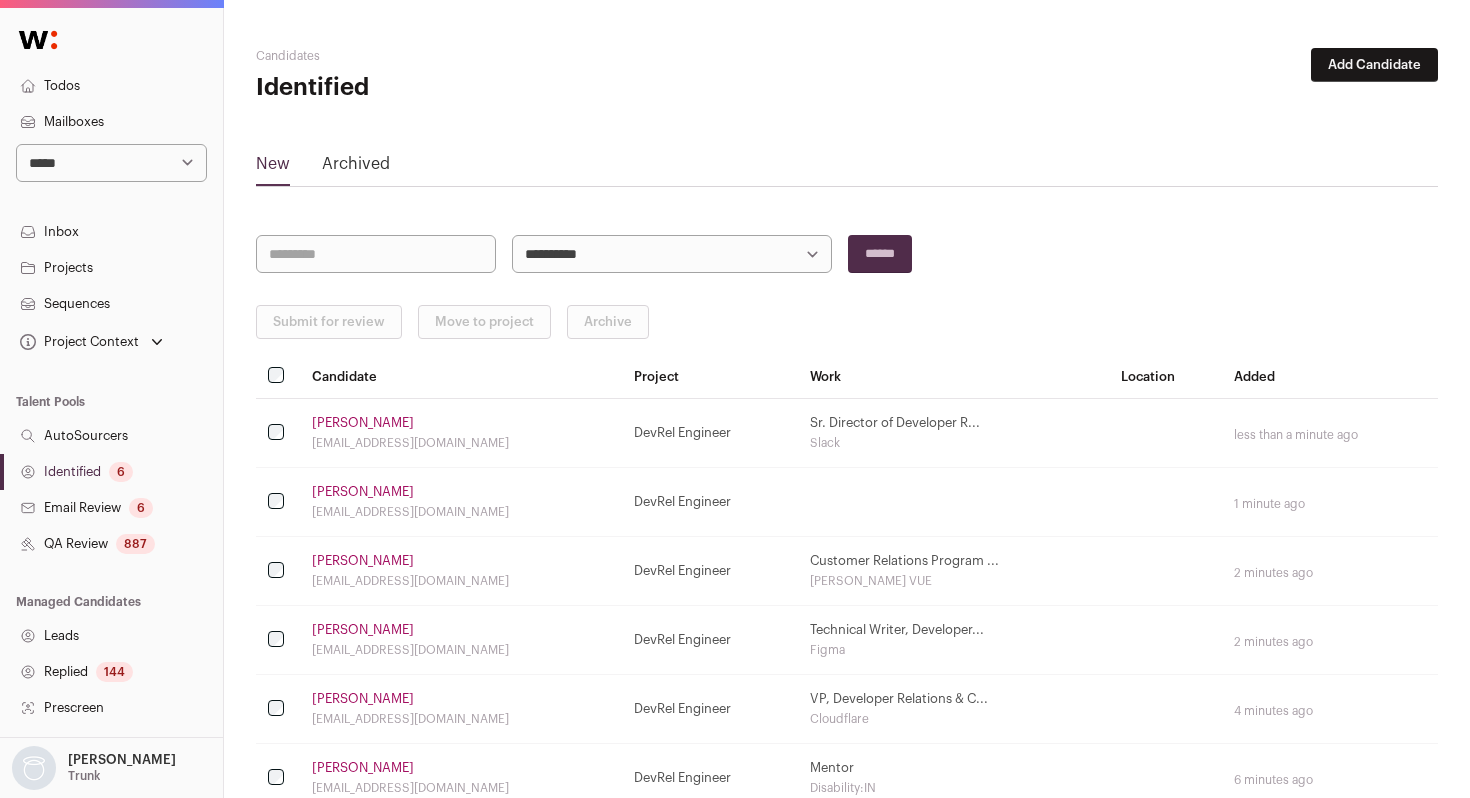 click on "Identified
6" at bounding box center (111, 472) 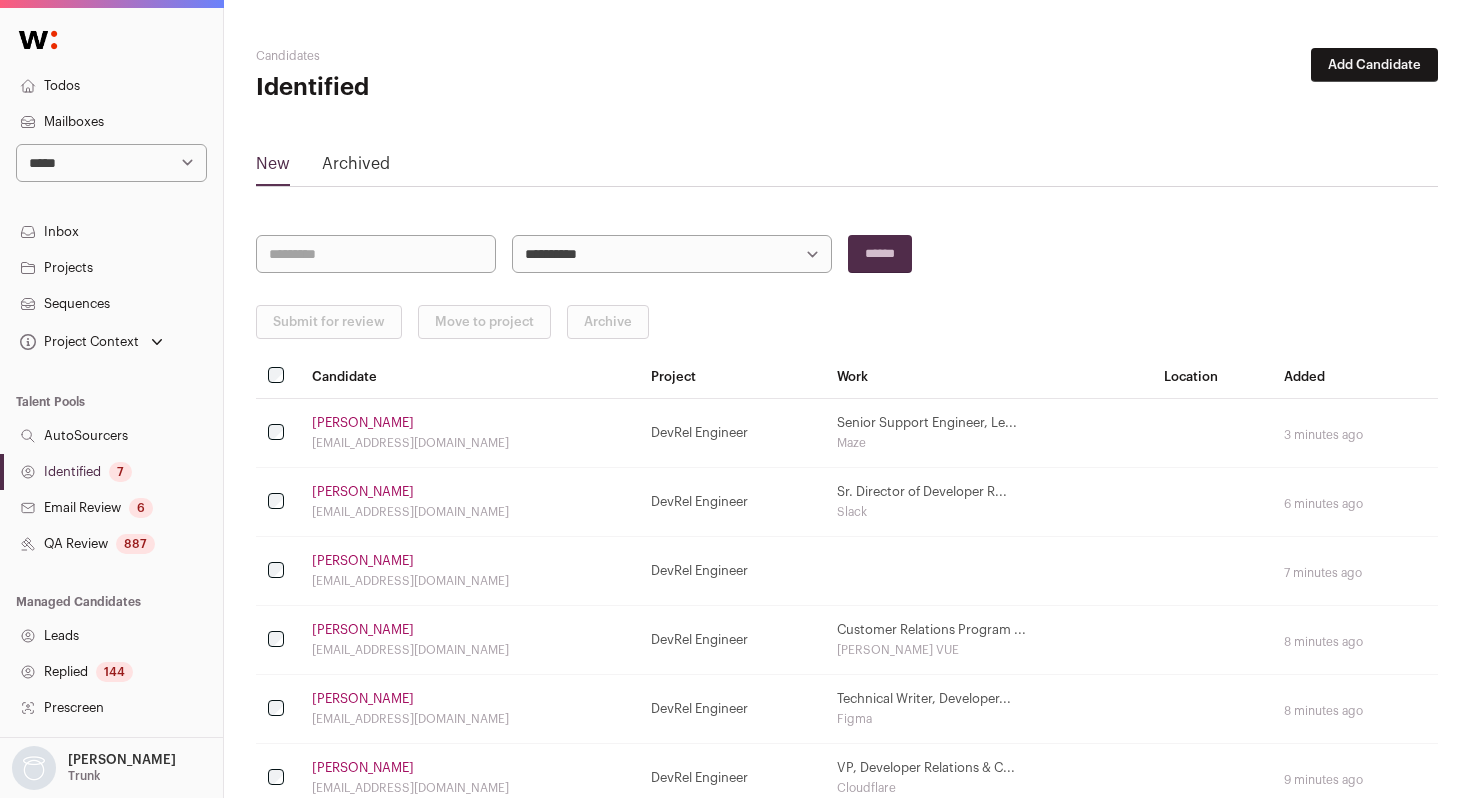 click on "Identified
7" at bounding box center (111, 472) 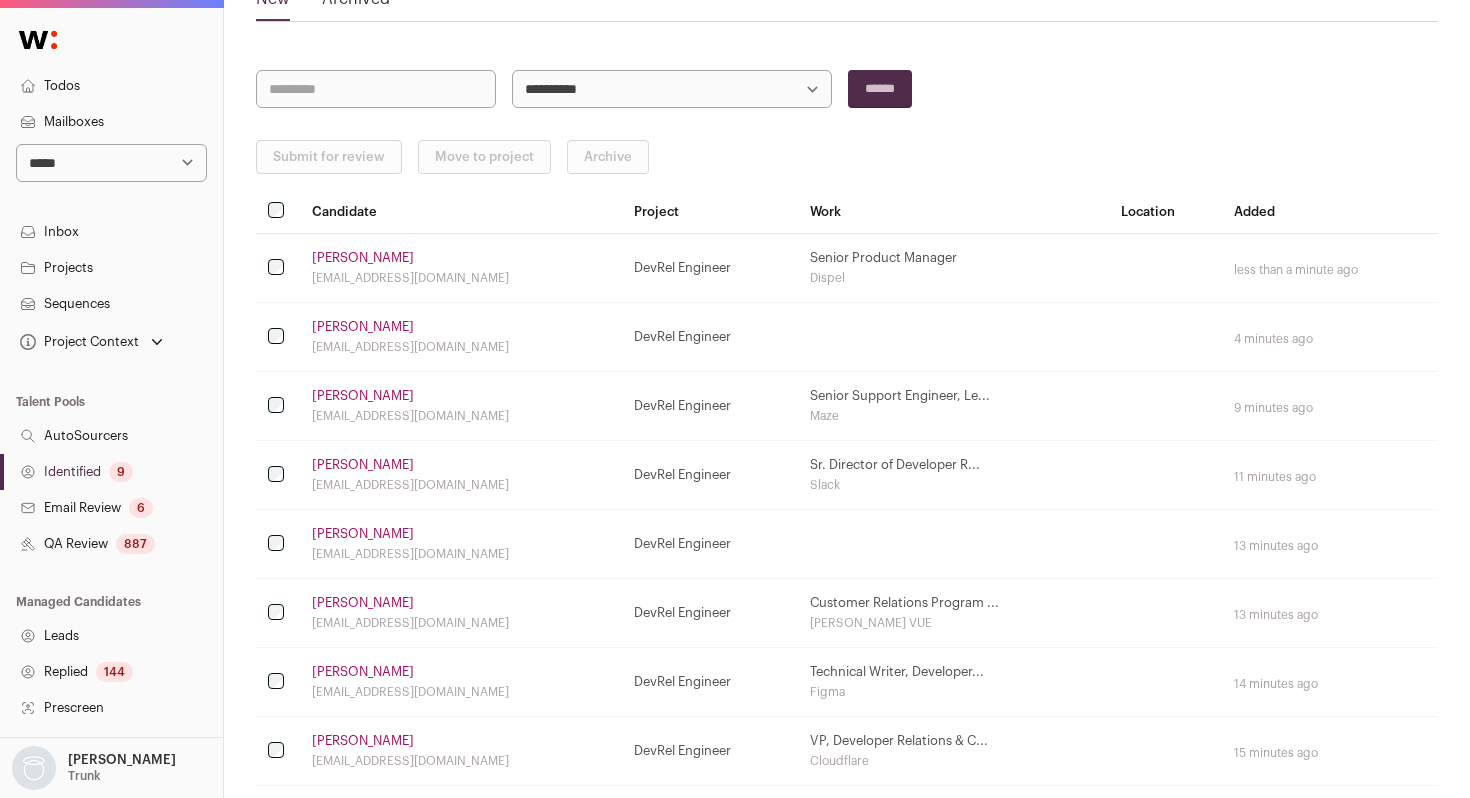 scroll, scrollTop: 0, scrollLeft: 0, axis: both 